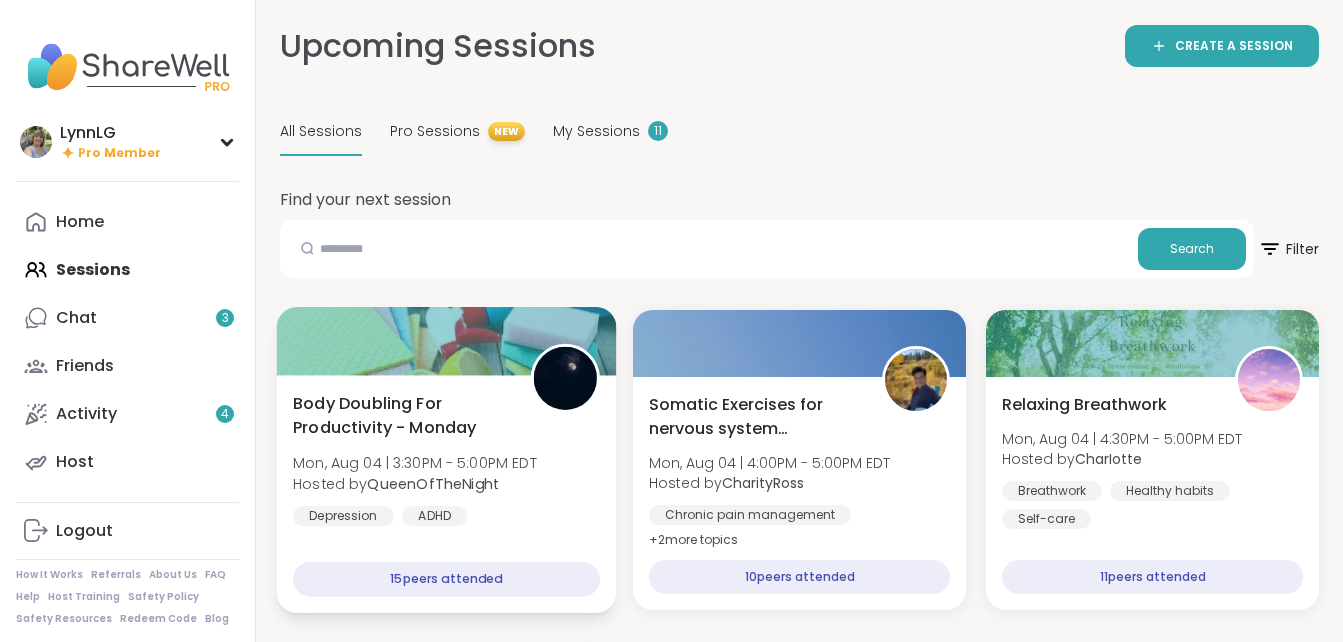 scroll, scrollTop: 230, scrollLeft: 0, axis: vertical 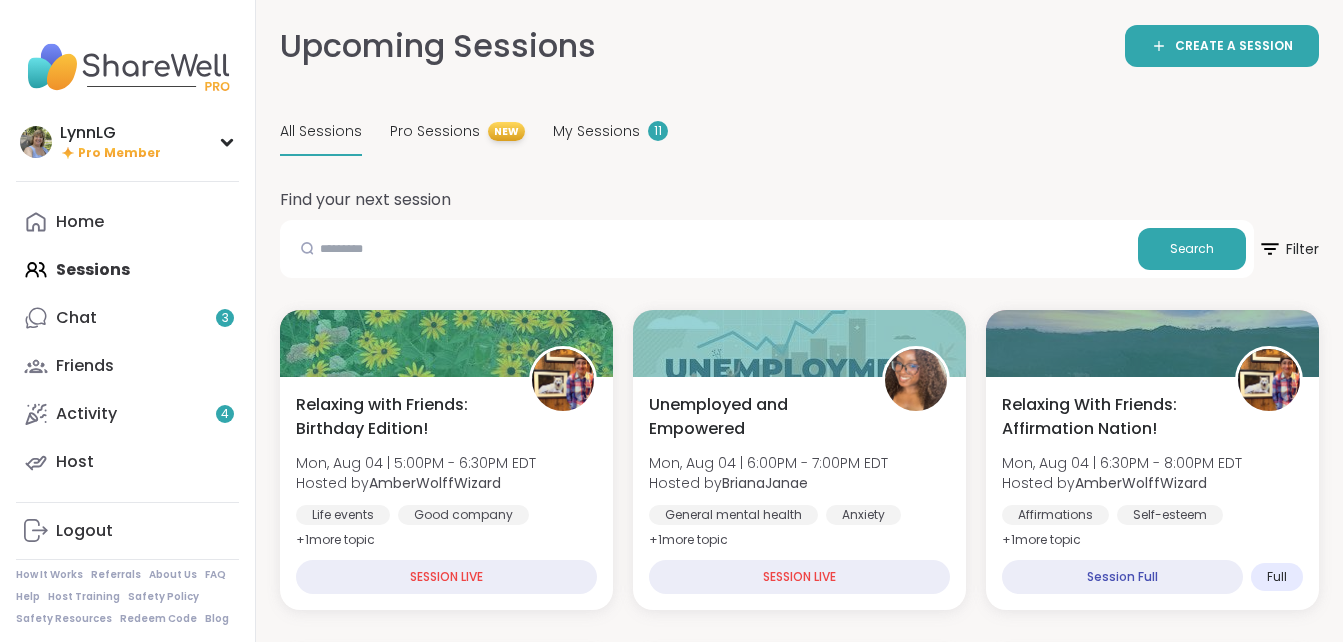 click on "All Sessions" at bounding box center (321, 131) 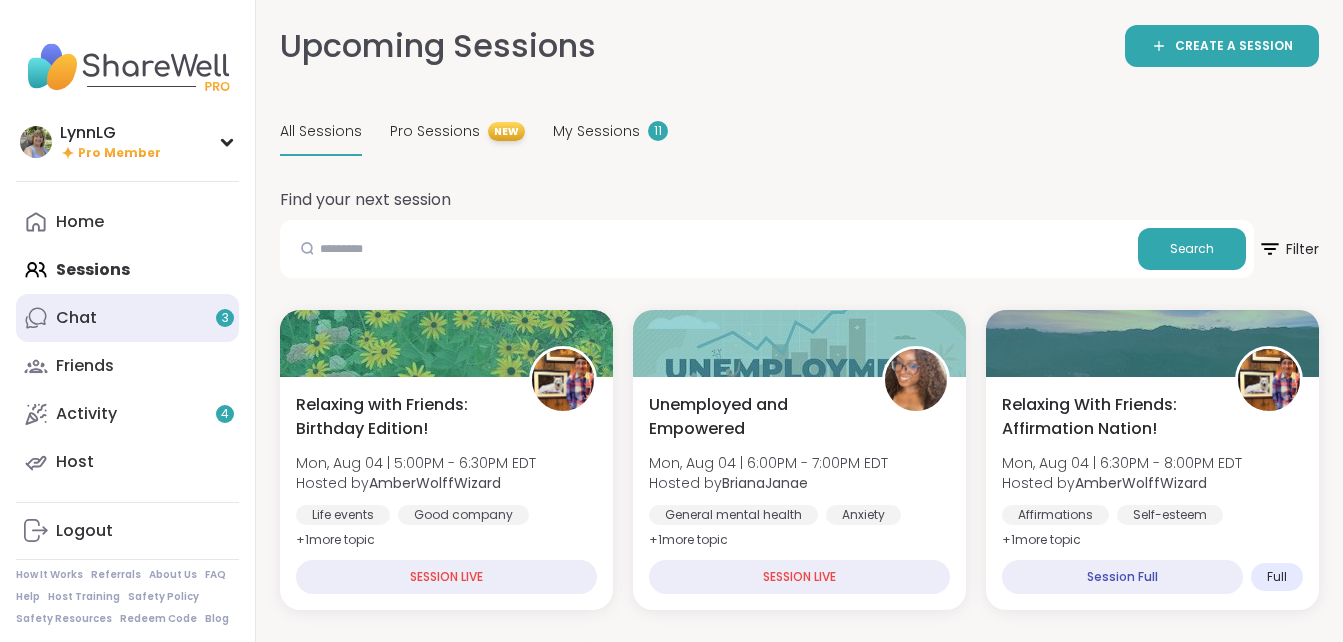 click on "Chat 3" at bounding box center (76, 318) 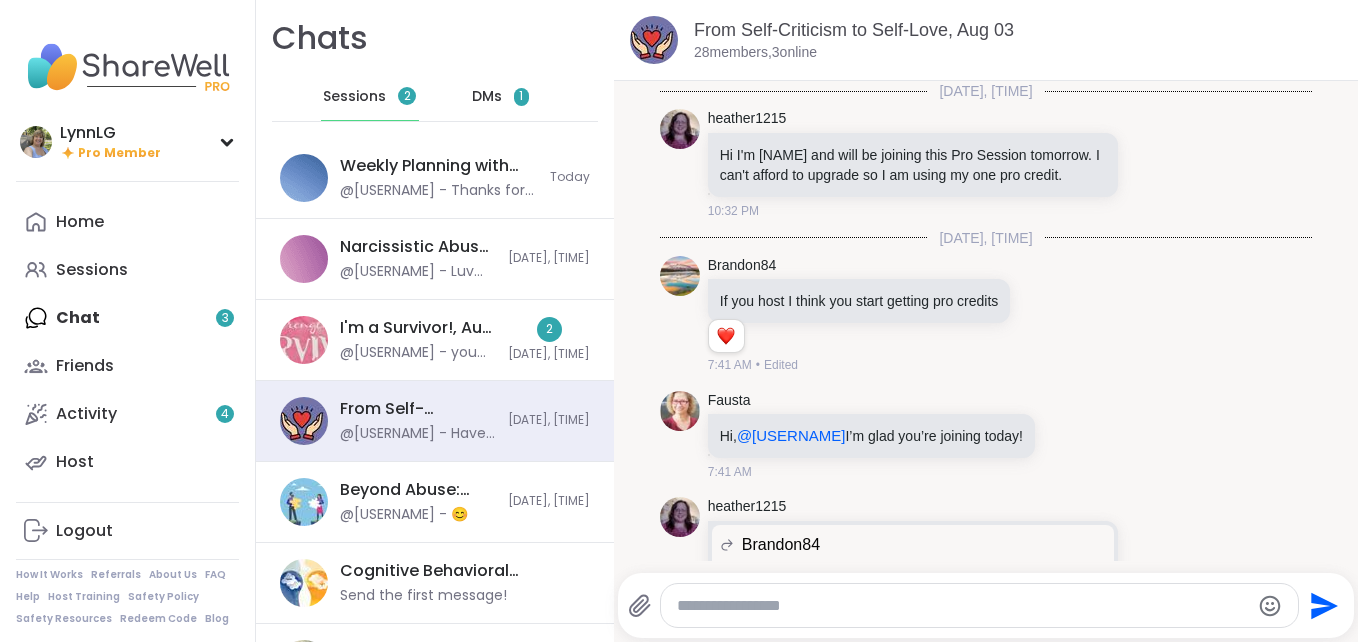 scroll, scrollTop: 17694, scrollLeft: 0, axis: vertical 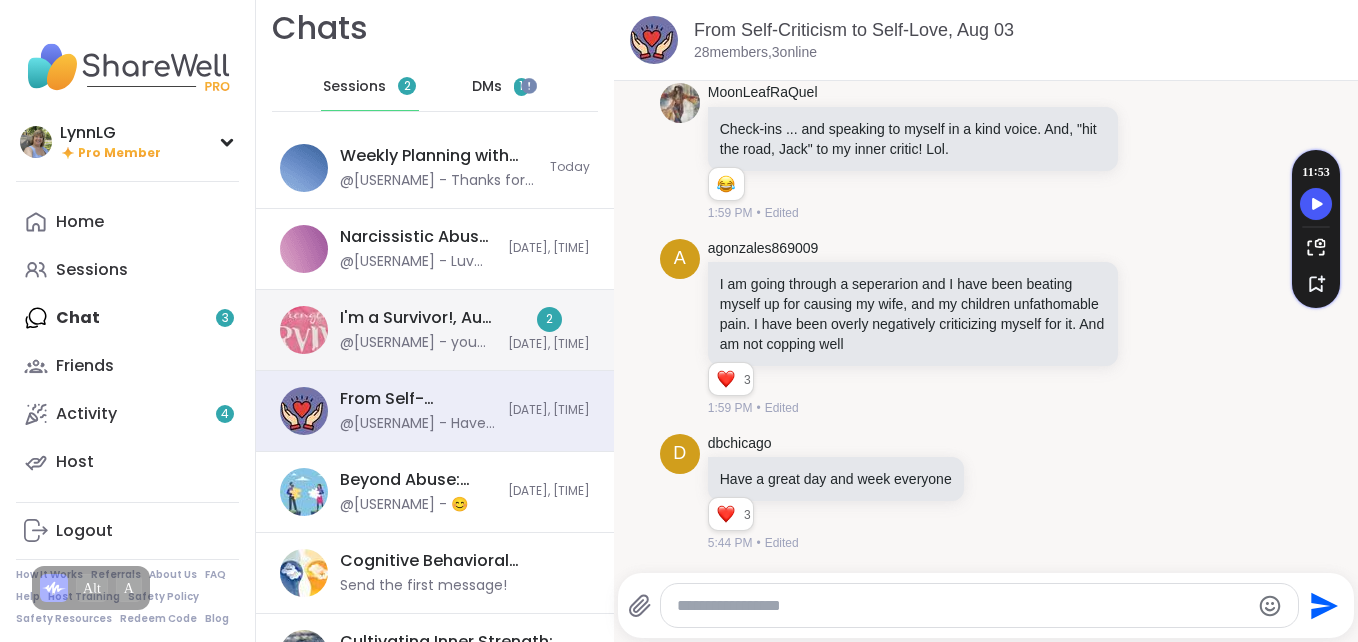 click on "I'm a Survivor!, Aug 03" at bounding box center [418, 318] 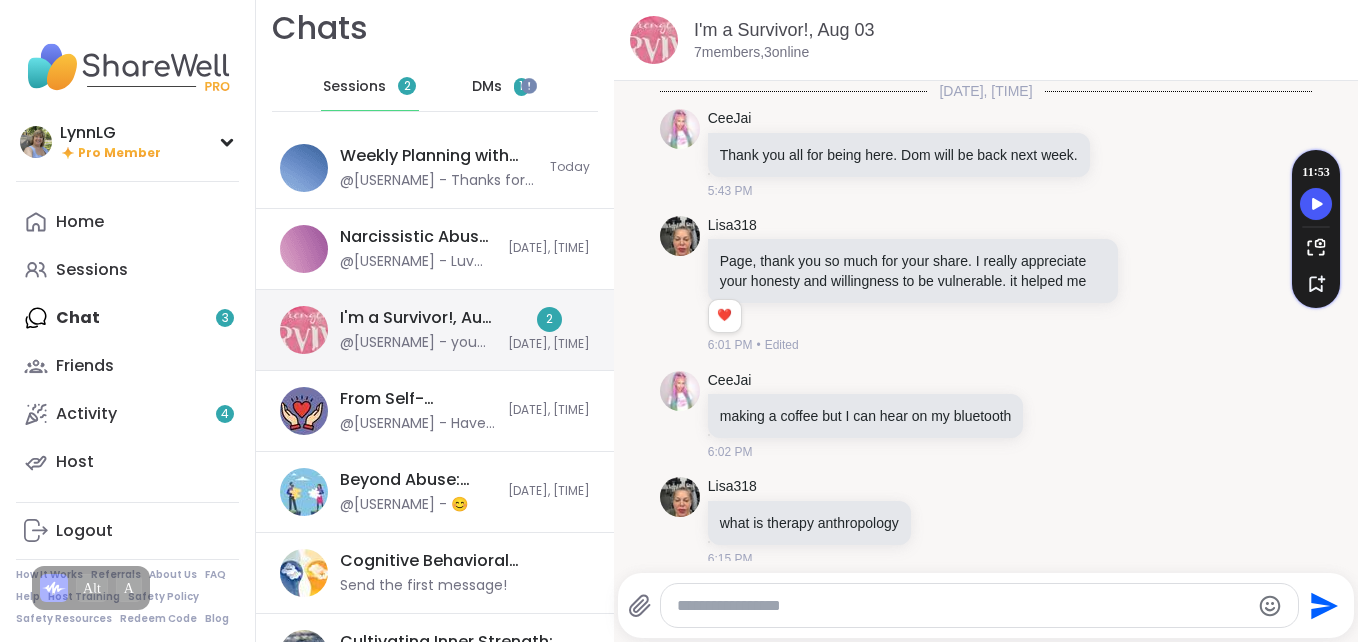 scroll, scrollTop: 586, scrollLeft: 0, axis: vertical 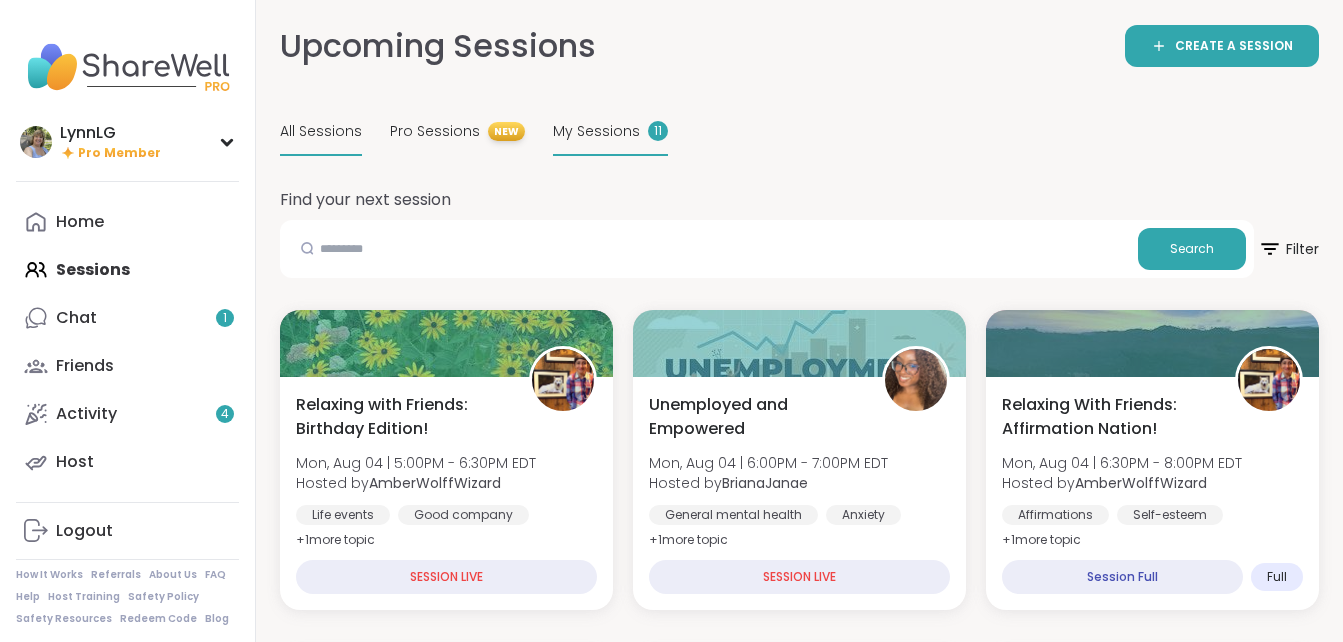 click on "My Sessions" at bounding box center (596, 131) 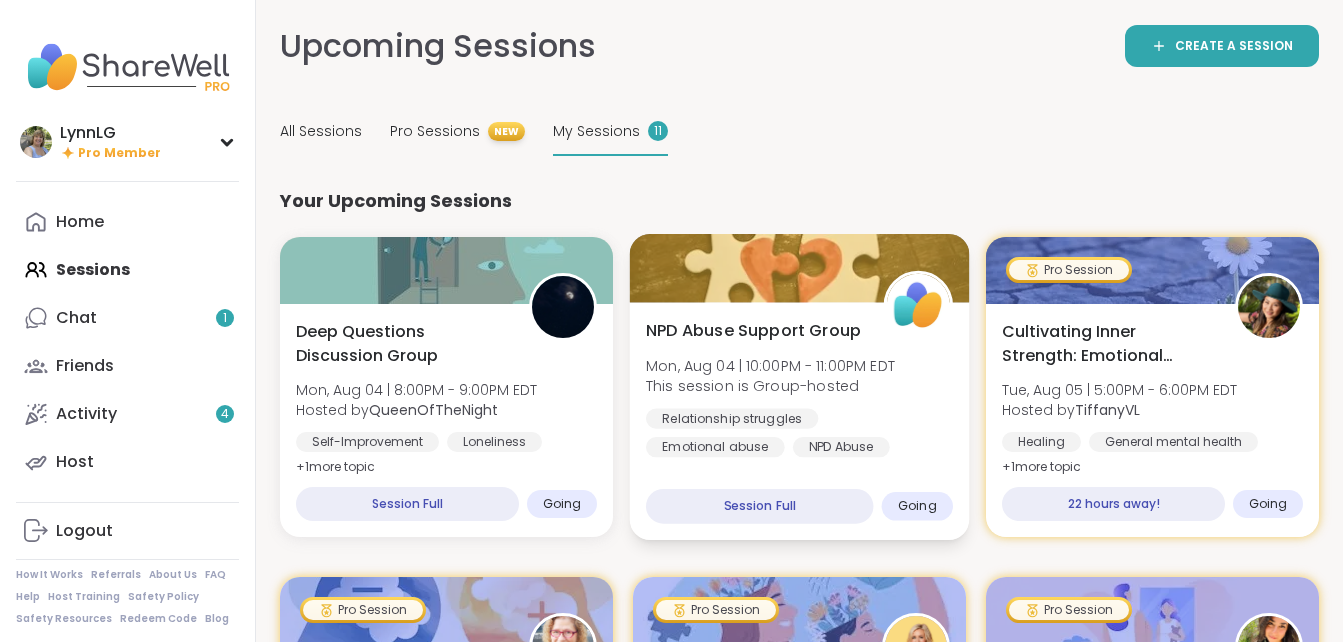 click on "NPD Abuse Support Group Mon, Aug 04 | 10:00PM - 11:00PM EDT This session is Group-hosted Relationship struggles Emotional abuse NPD Abuse" at bounding box center (799, 388) 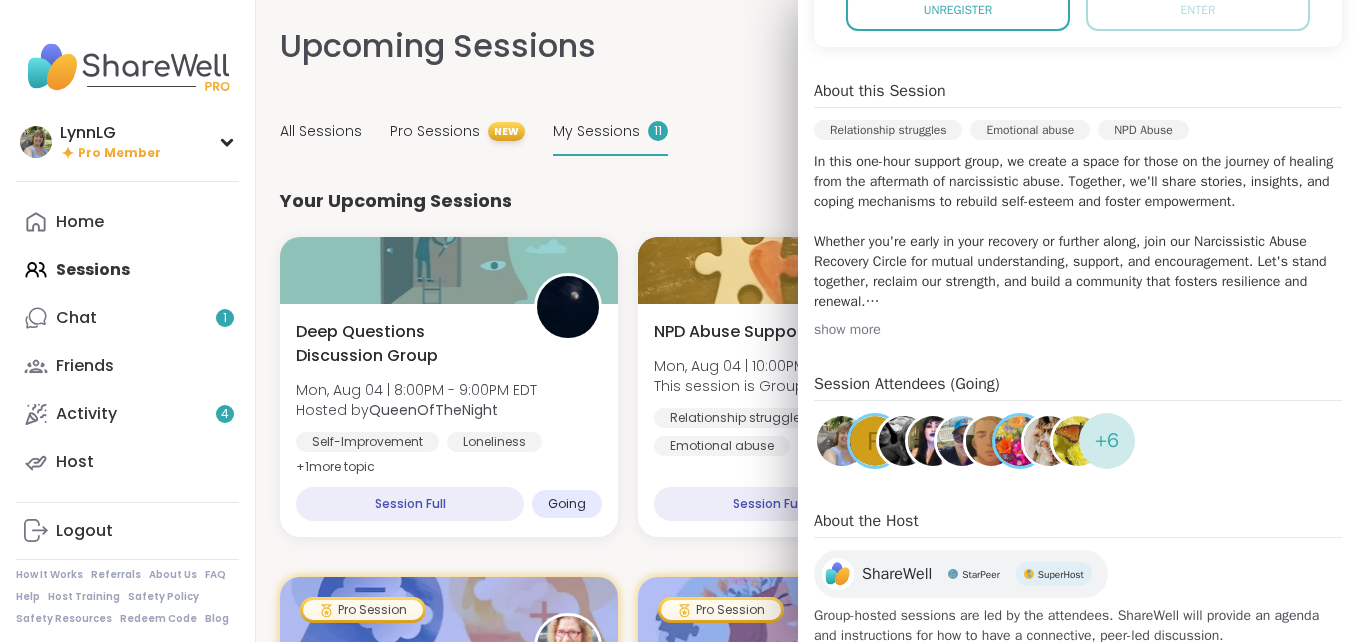 scroll, scrollTop: 499, scrollLeft: 0, axis: vertical 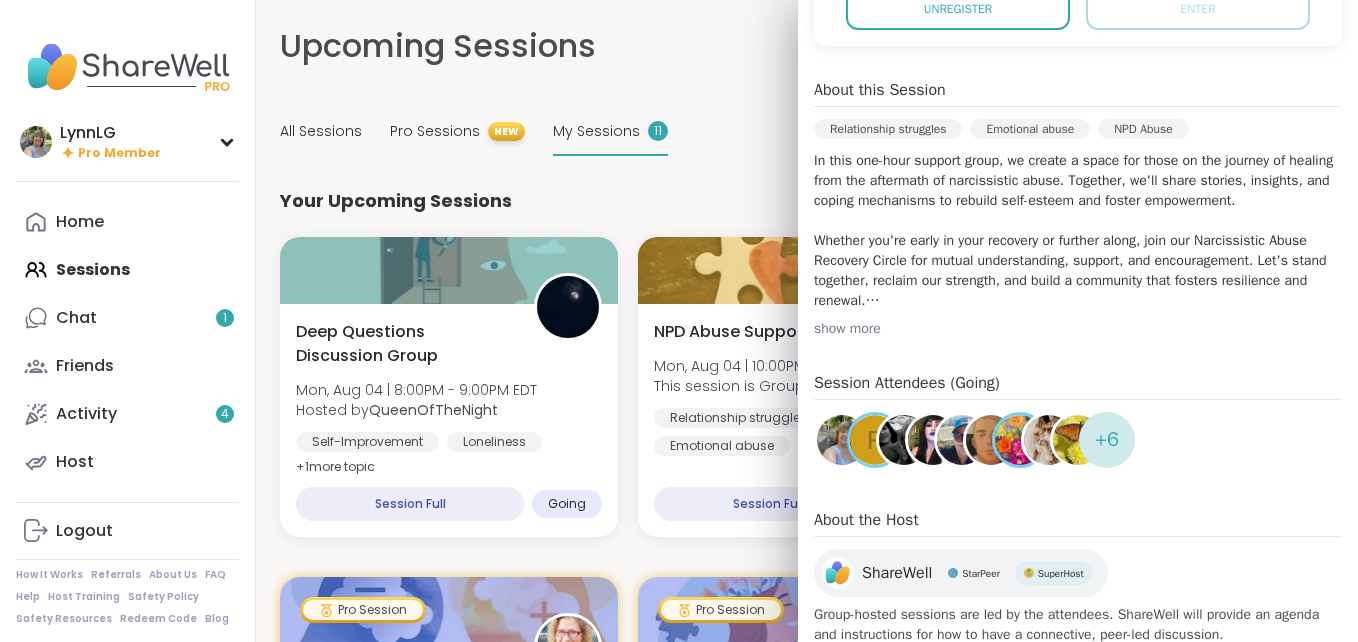 click on "Session Attendees   (Going) R + 6" at bounding box center (1078, 423) 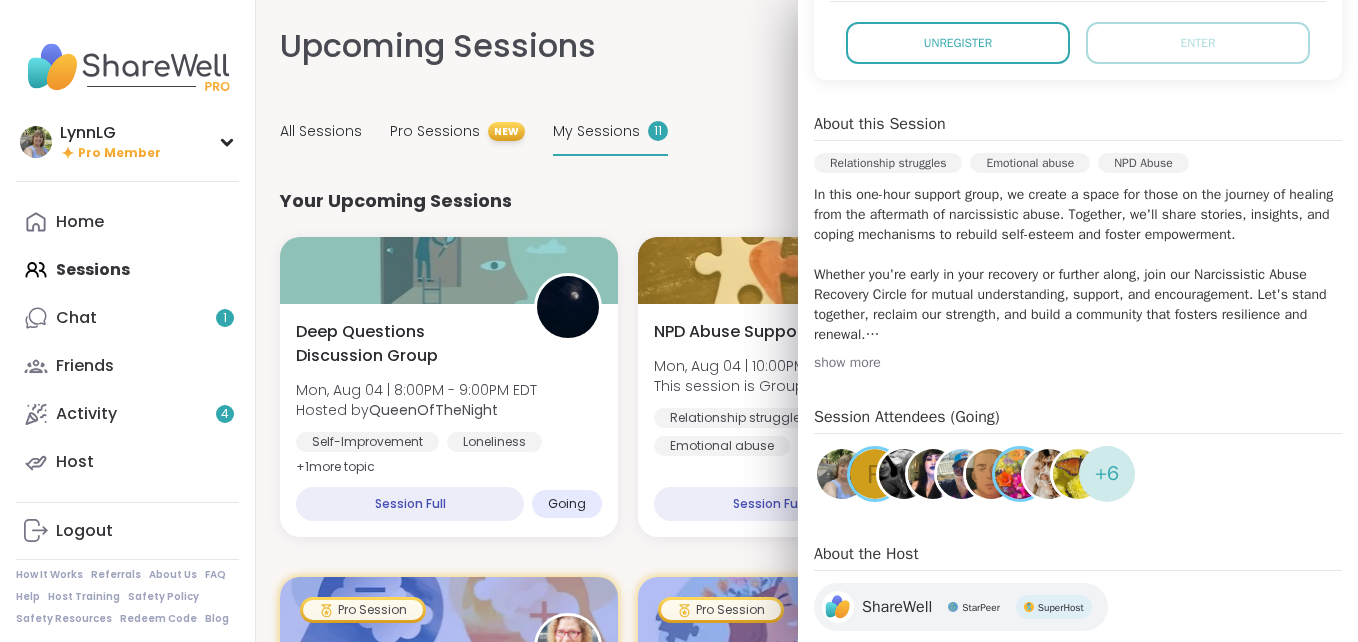 scroll, scrollTop: 550, scrollLeft: 0, axis: vertical 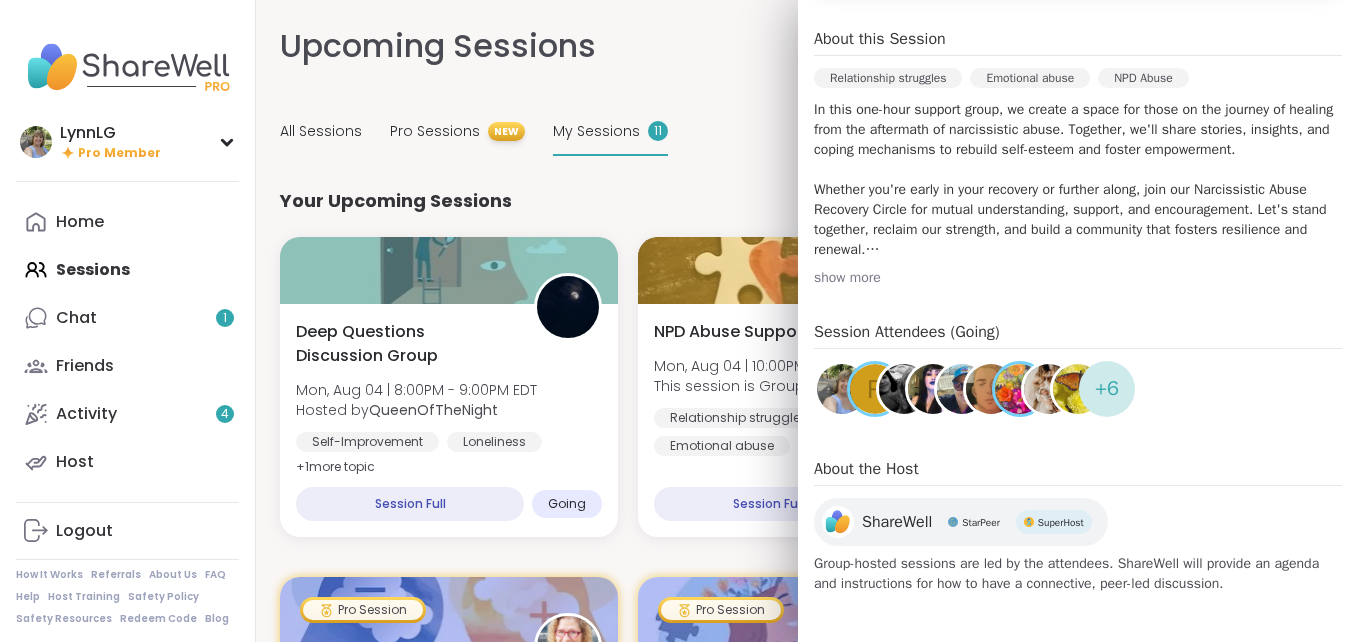 click on "Mon, Aug 04 [TIME] - [TIME] EDT Add to Calendar The session lobby will open at [TIME] EDT on Aug 04, 2025 Unregister Enter About this Session Relationship struggles Emotional abuse NPD Abuse In this one-hour support group, we create a space for those on the journey of healing from the aftermath of narcissistic abuse. Together, we'll share stories, insights, and coping mechanisms to rebuild self-esteem and foster empowerment.
Whether you're early in your recovery or further along, join our Narcissistic Abuse Recovery Circle for mutual understanding, support, and encouragement. Let's stand together, reclaim our strength, and build a community that fosters resilience and renewal.
This is a NEW ShareWell Group-hosted session. In lieu of a dedicated host, the group will be guided by a standard agenda and a warm community collectively steering the session's course. This BONUS session will not count towards your credit limits. show more Session Attendees  (Going) R + 6 About the Host ShareWell StarPeer" at bounding box center [1078, 168] 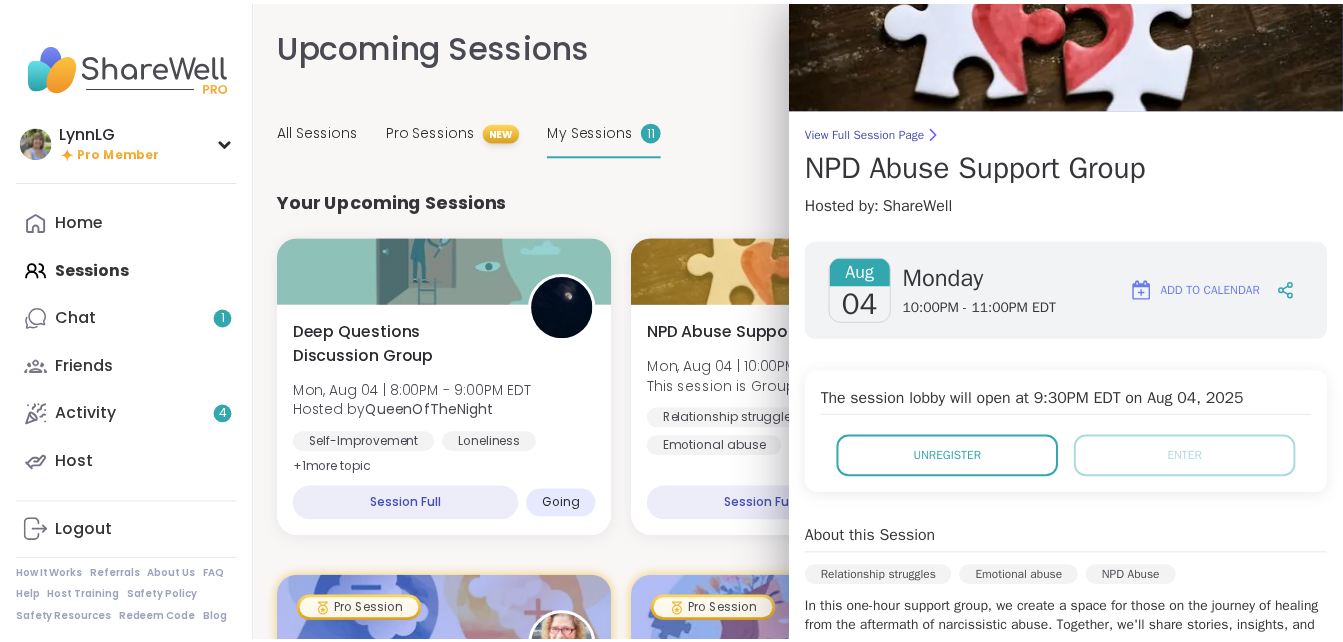 scroll, scrollTop: 51, scrollLeft: 0, axis: vertical 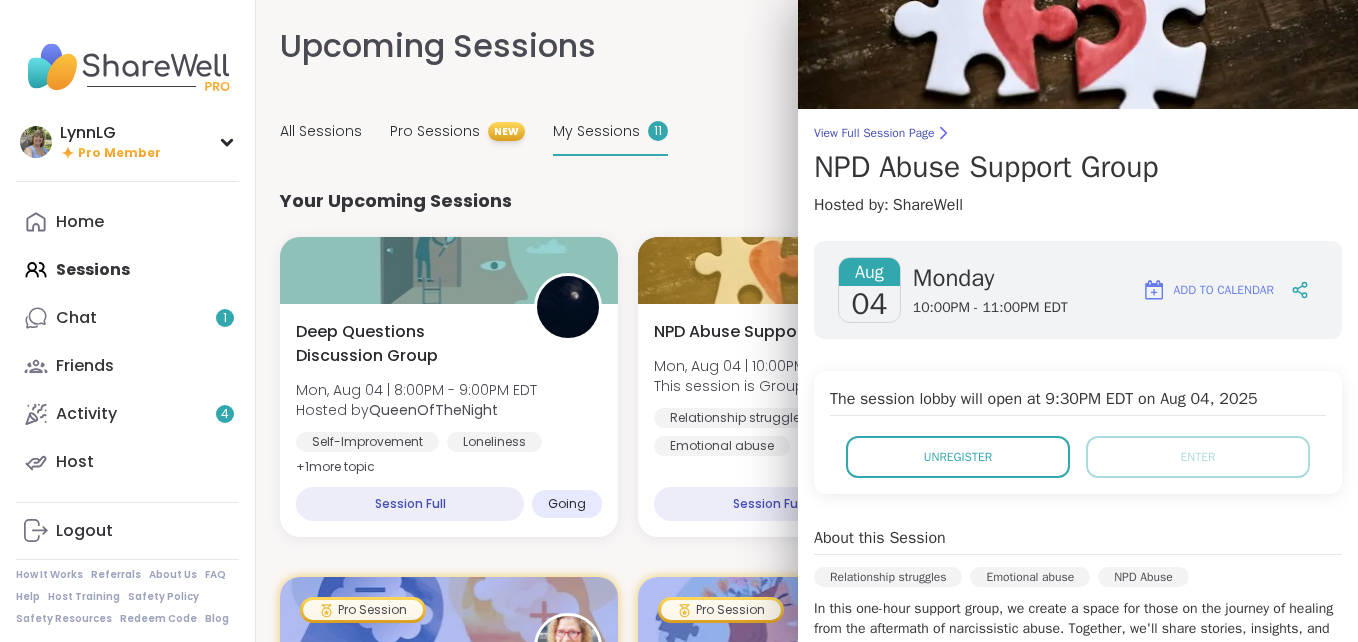 click on "Hosted by:   ShareWell" at bounding box center [1078, 205] 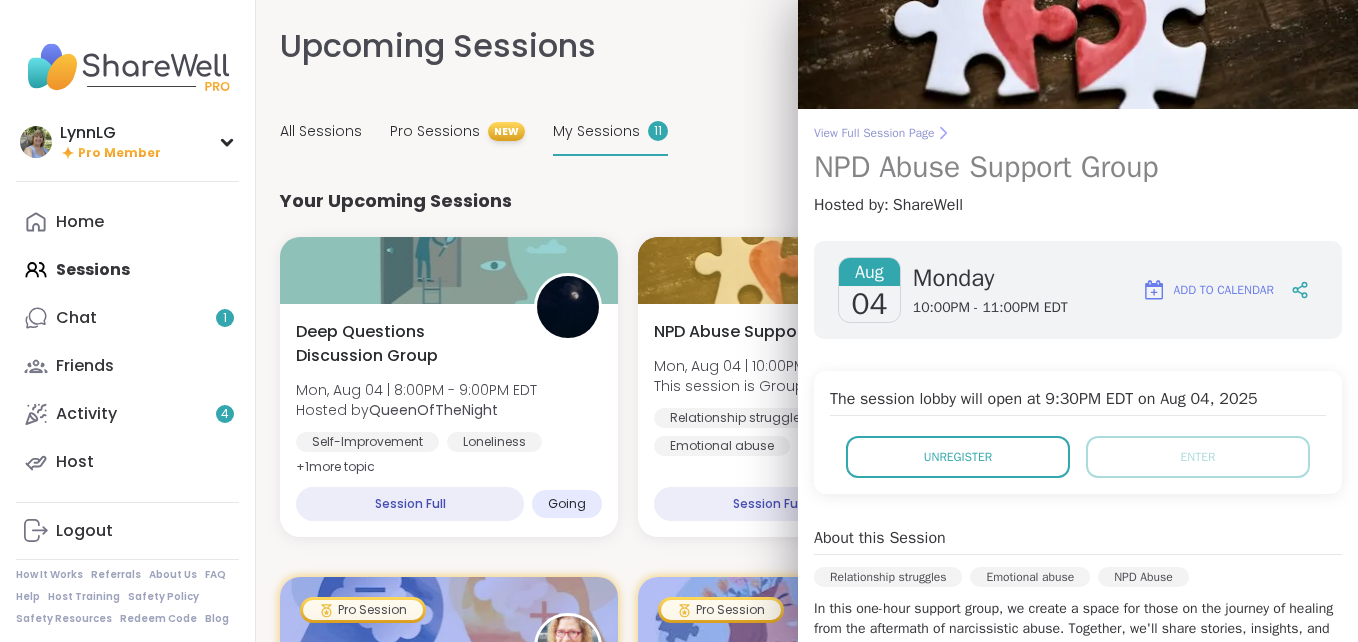 click on "View Full Session Page" at bounding box center [1078, 133] 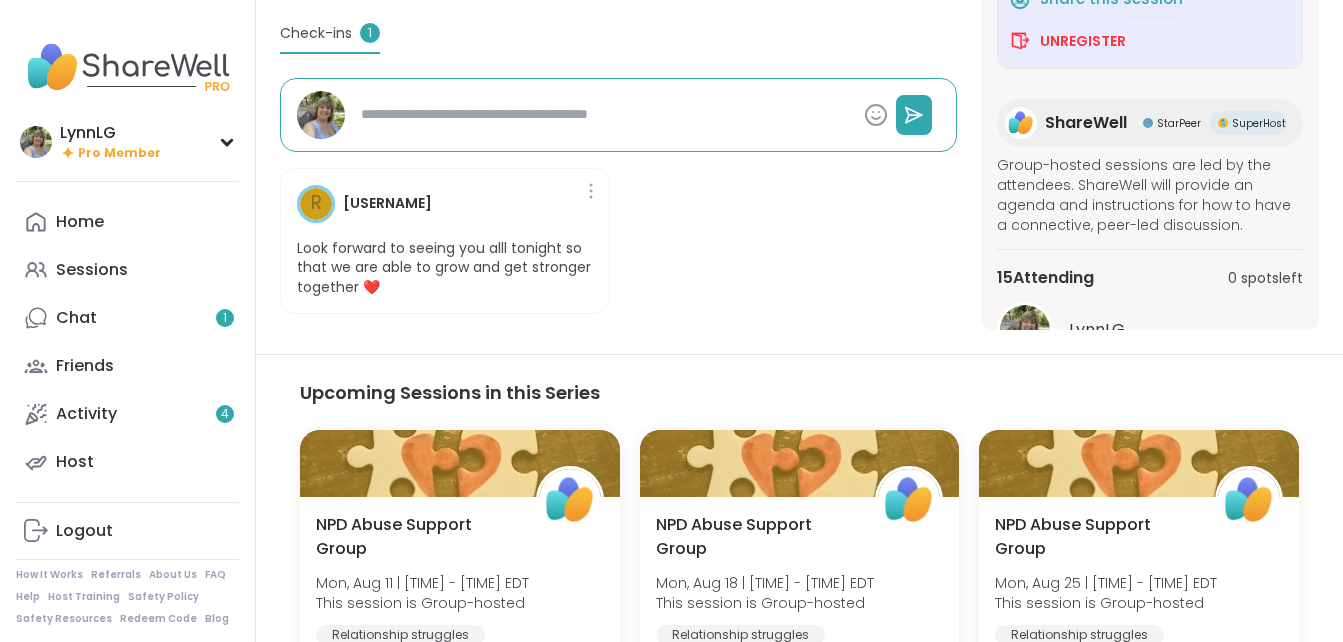 scroll, scrollTop: 581, scrollLeft: 0, axis: vertical 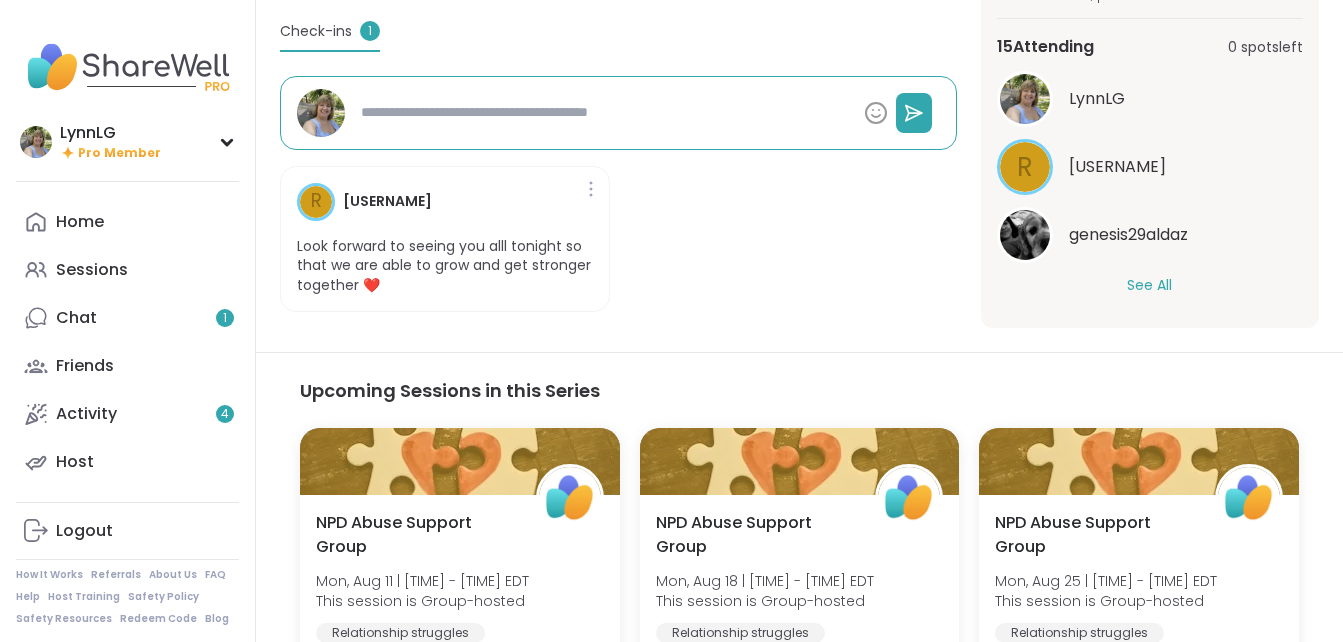 click on "See All" at bounding box center [1149, 285] 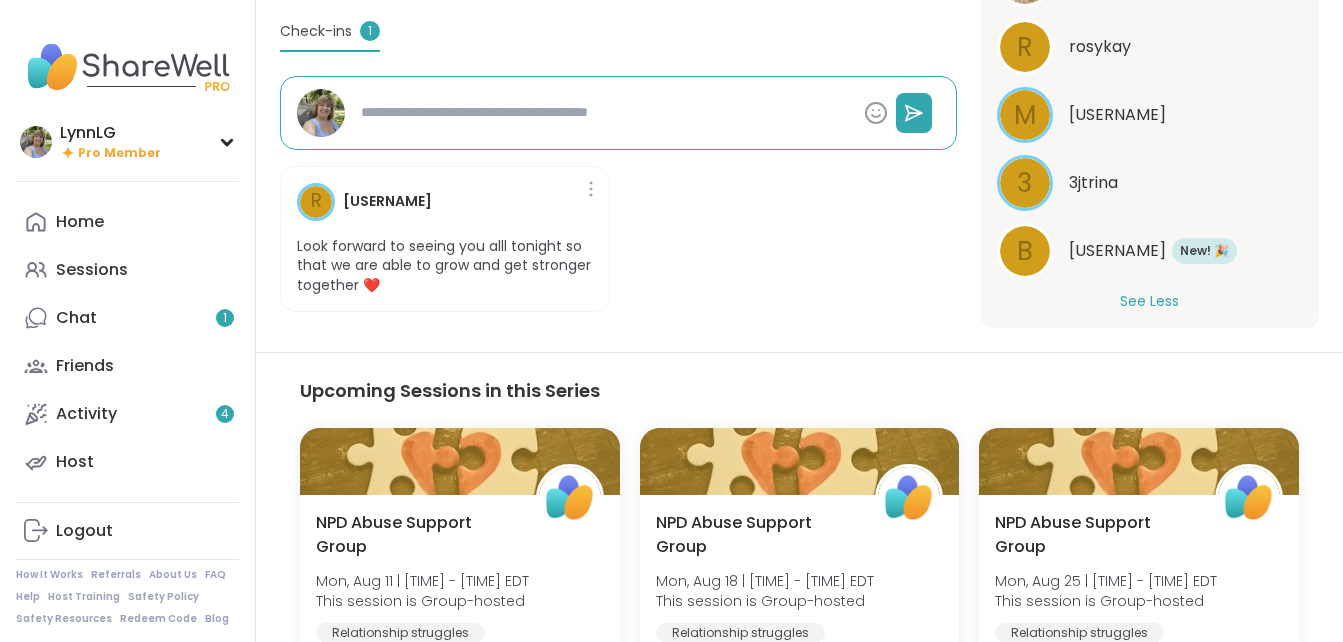 scroll, scrollTop: 1045, scrollLeft: 0, axis: vertical 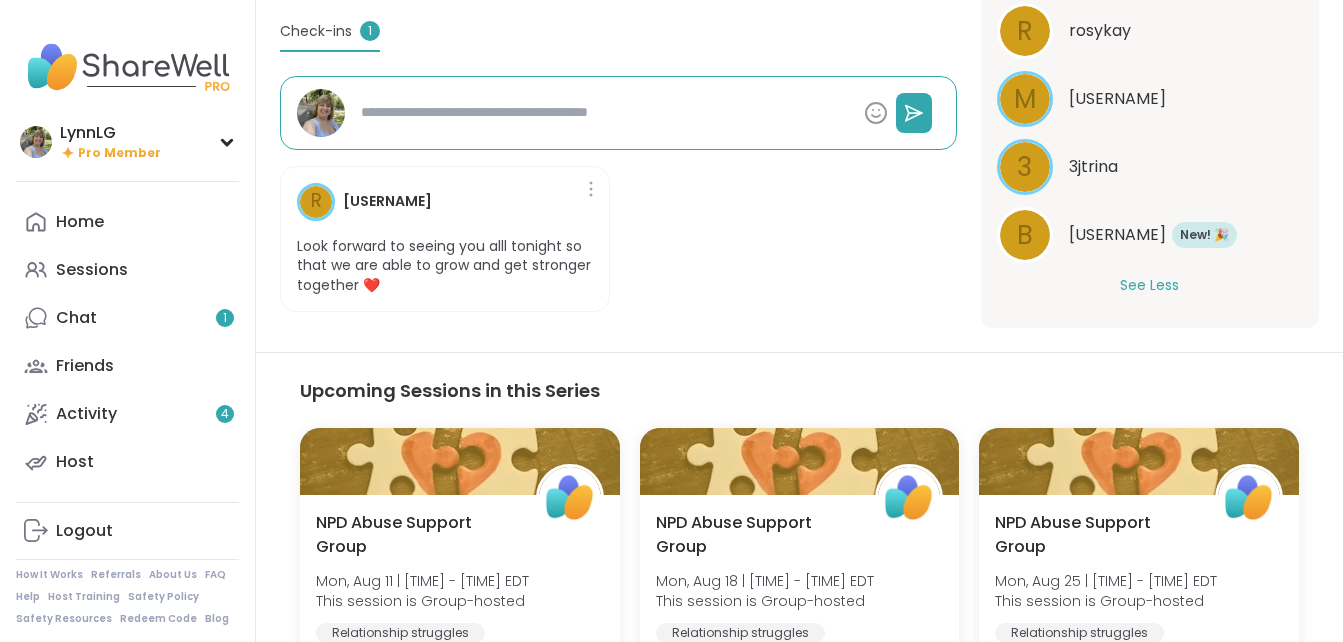 click on "[USERNAME]" at bounding box center [1117, 235] 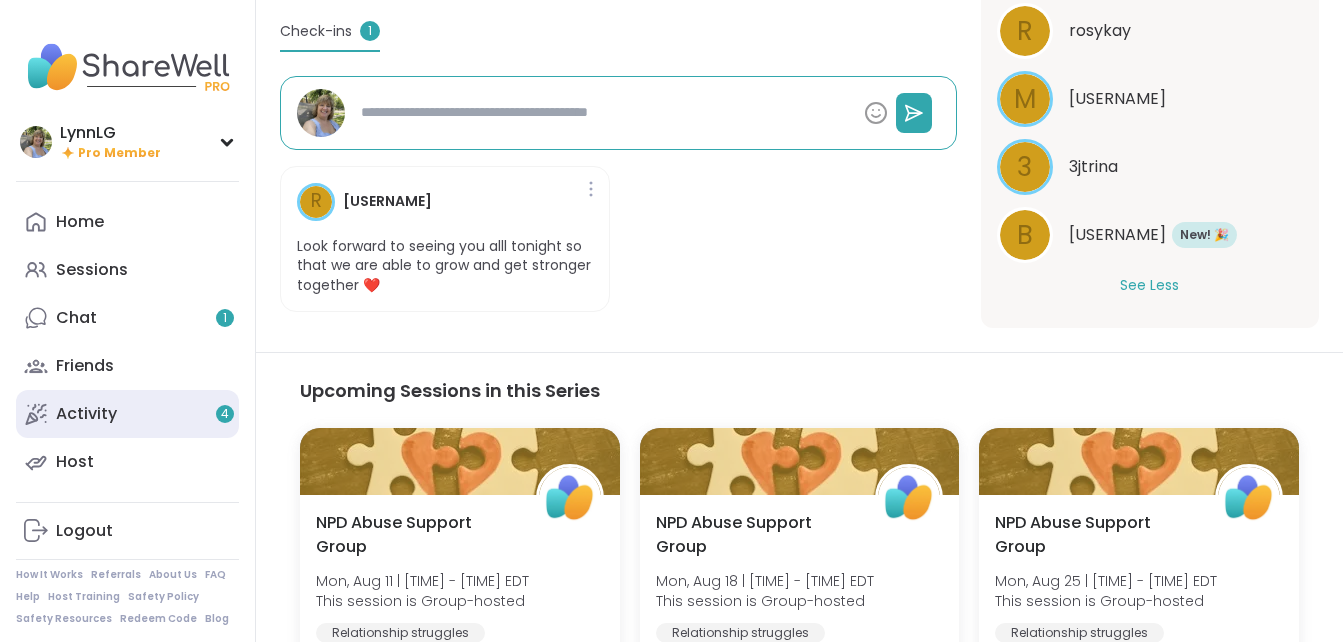 click on "Activity 4" at bounding box center [127, 414] 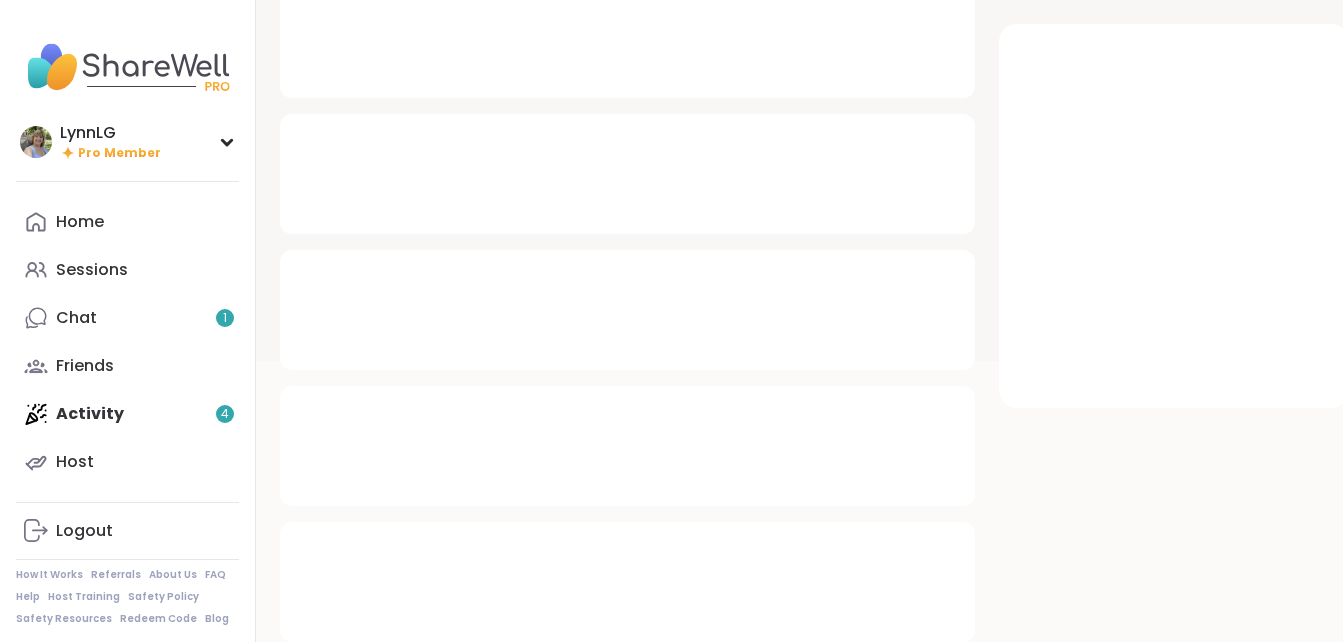 scroll, scrollTop: 0, scrollLeft: 0, axis: both 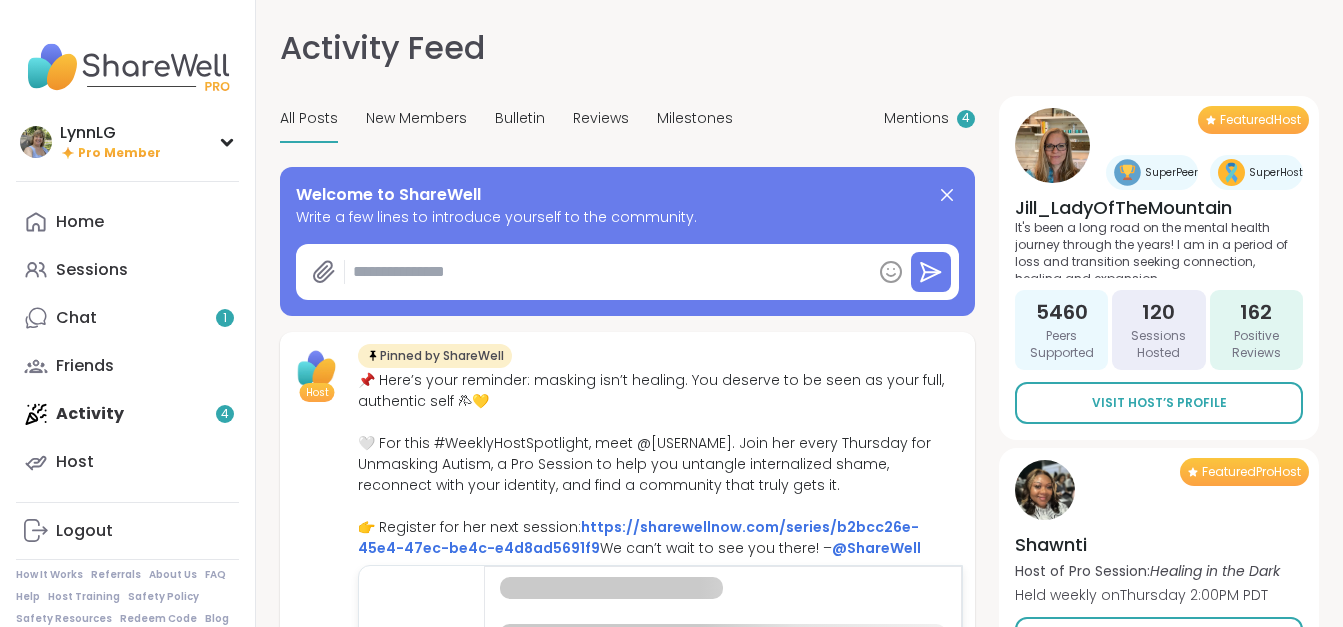 type on "*" 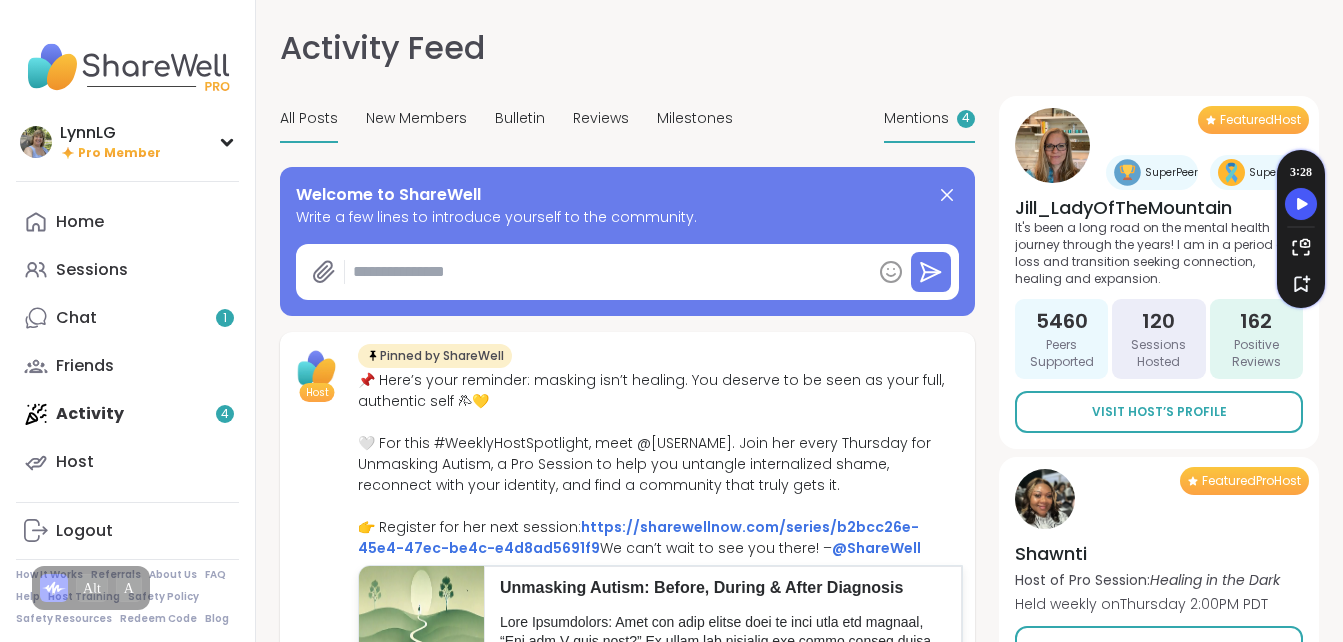 click on "Mentions 4" at bounding box center (929, 119) 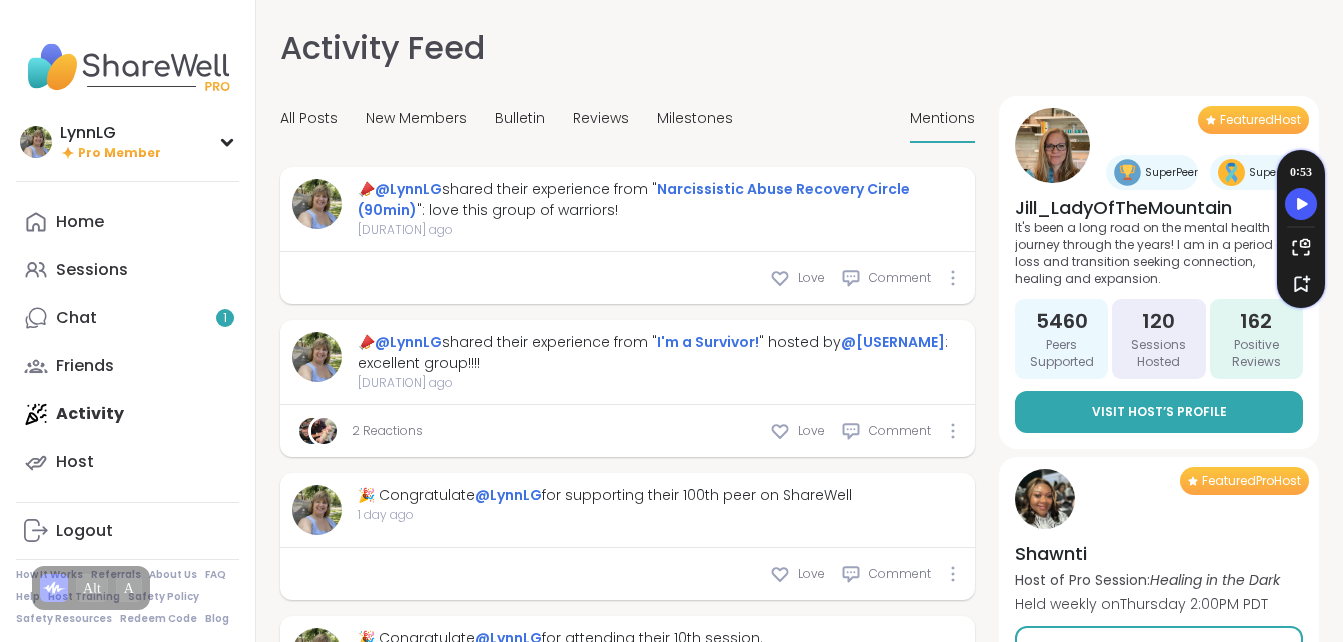 click on "Visit Host’s Profile" at bounding box center (1159, 412) 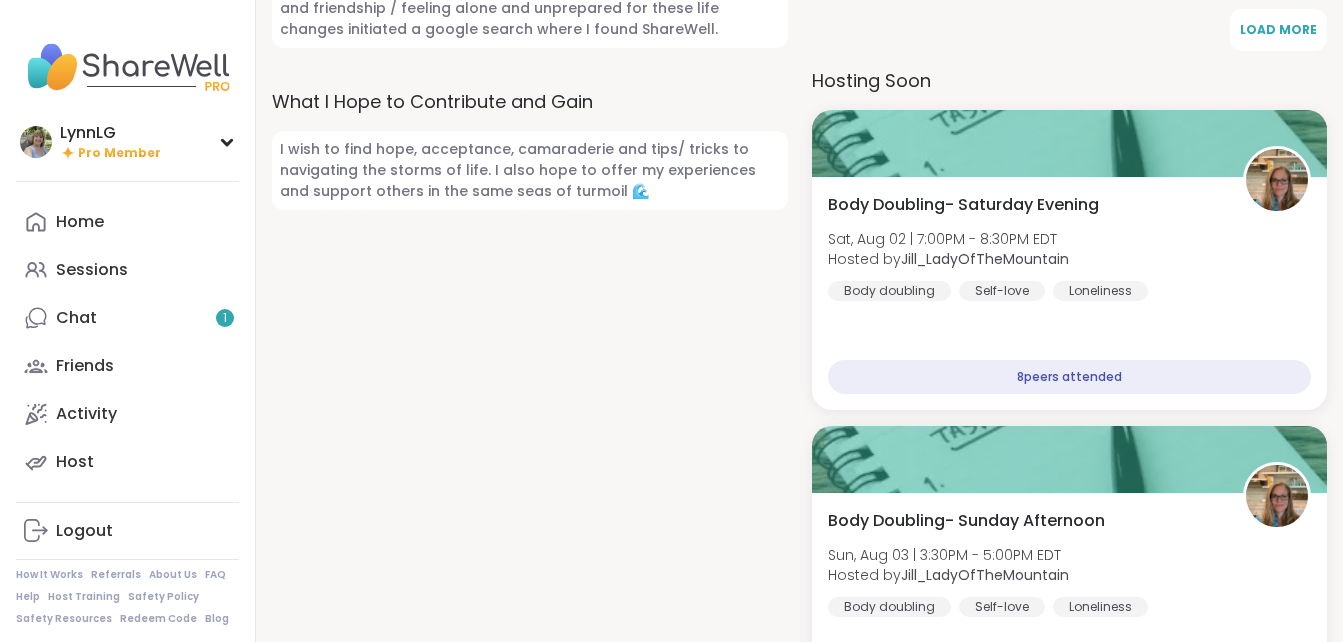 scroll, scrollTop: 1391, scrollLeft: 0, axis: vertical 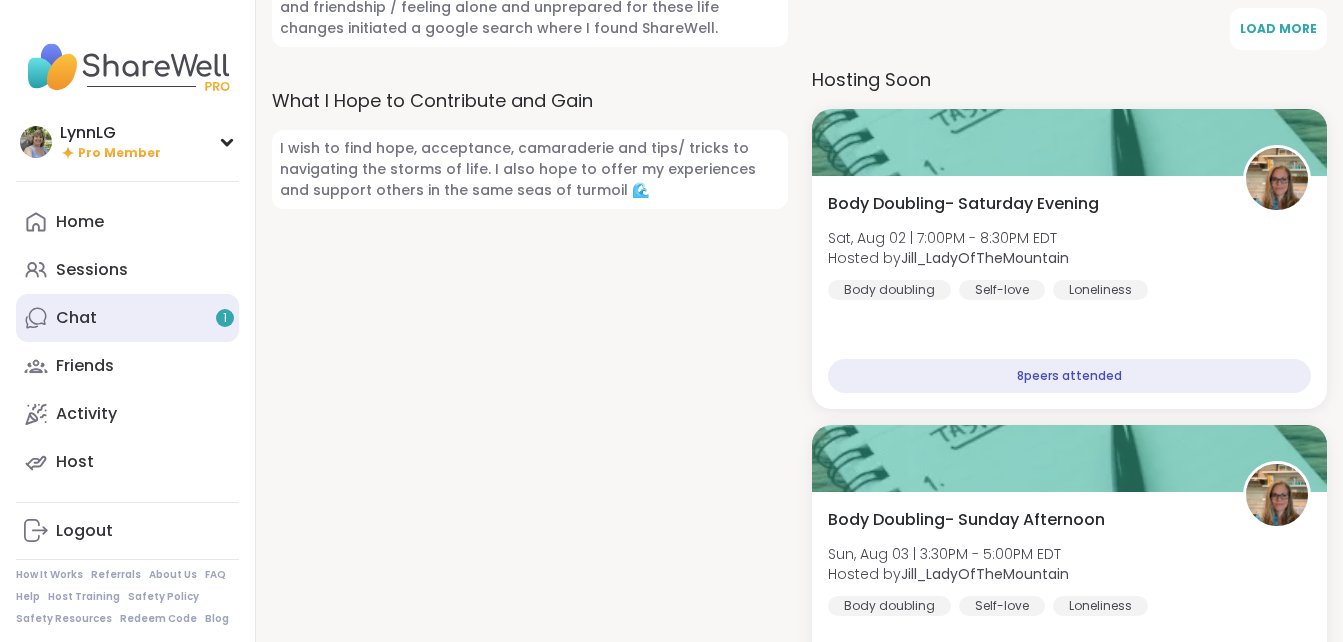 click on "Chat 1" at bounding box center (127, 318) 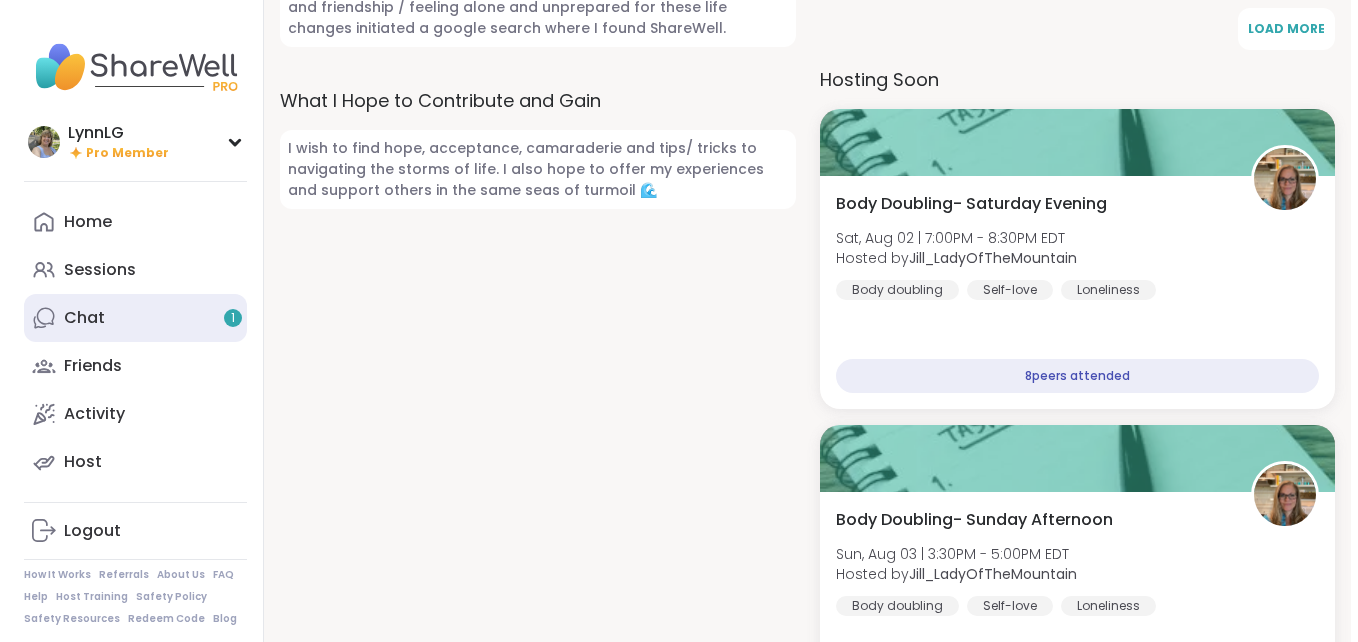 scroll, scrollTop: 0, scrollLeft: 0, axis: both 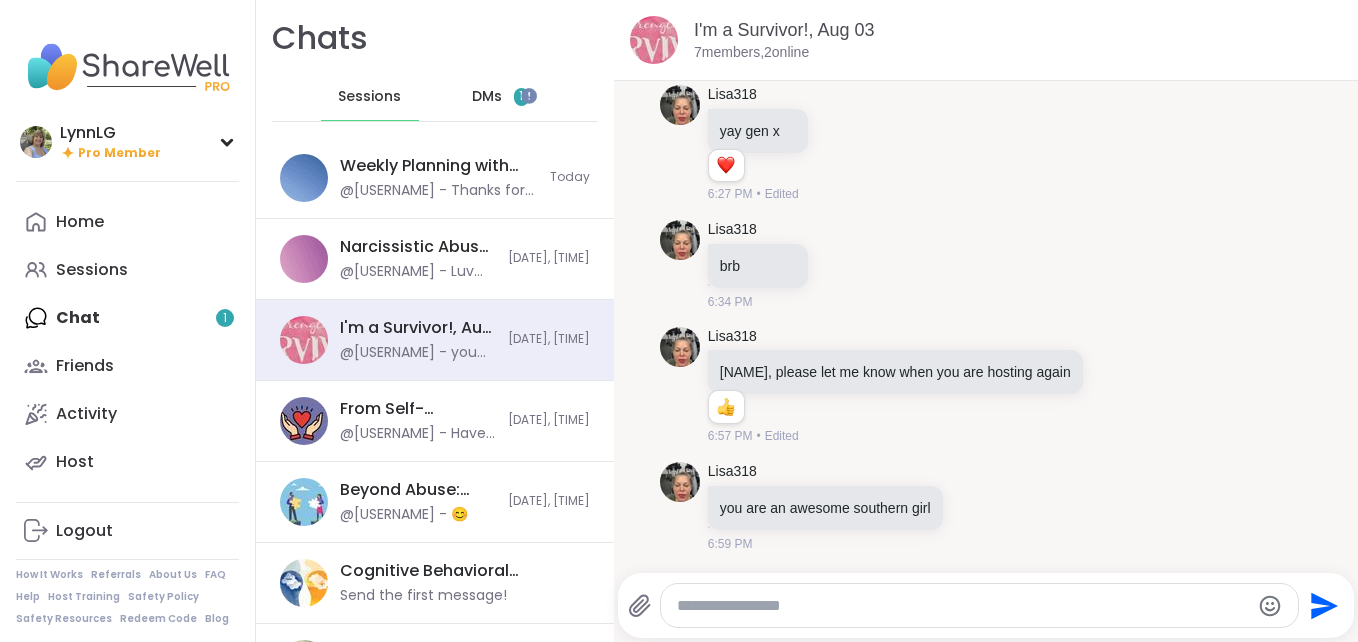 click on "1" at bounding box center [521, 96] 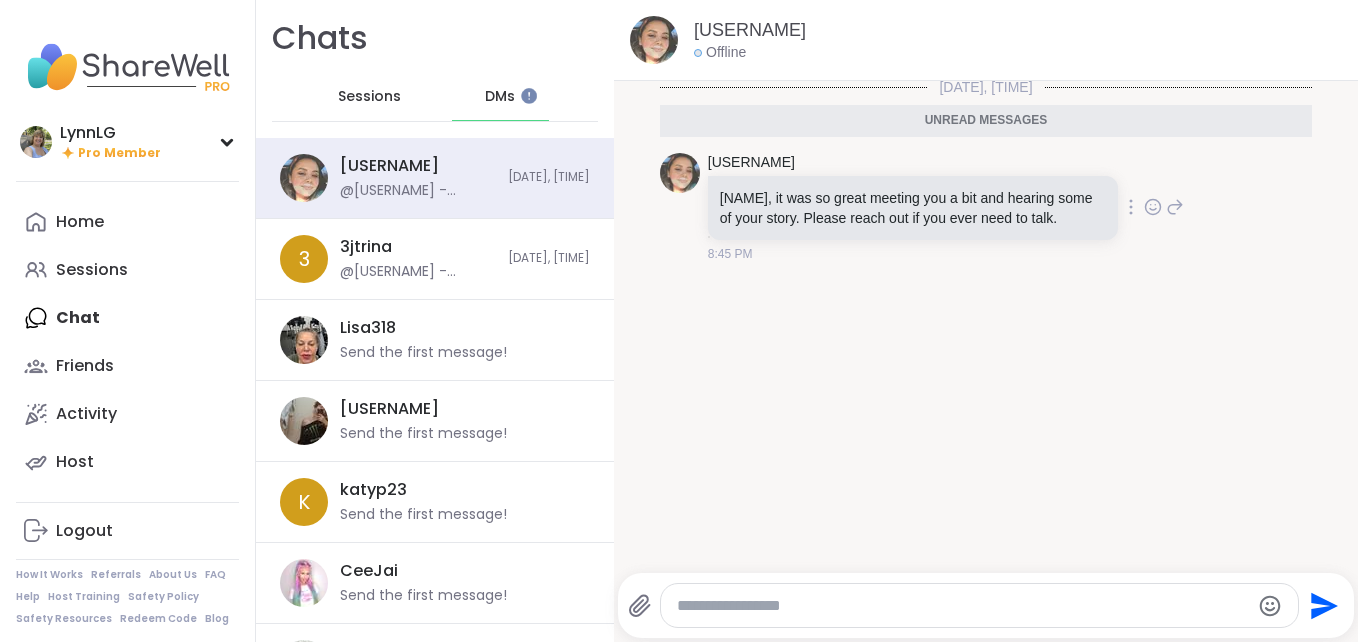 scroll, scrollTop: 0, scrollLeft: 0, axis: both 